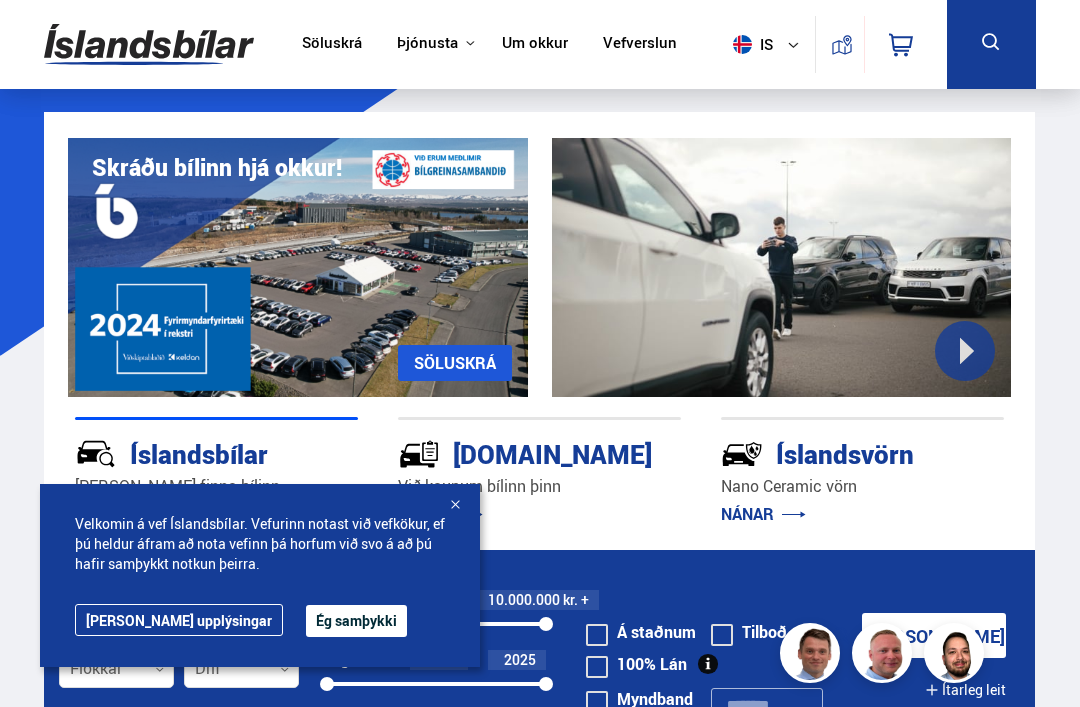 scroll, scrollTop: 0, scrollLeft: 0, axis: both 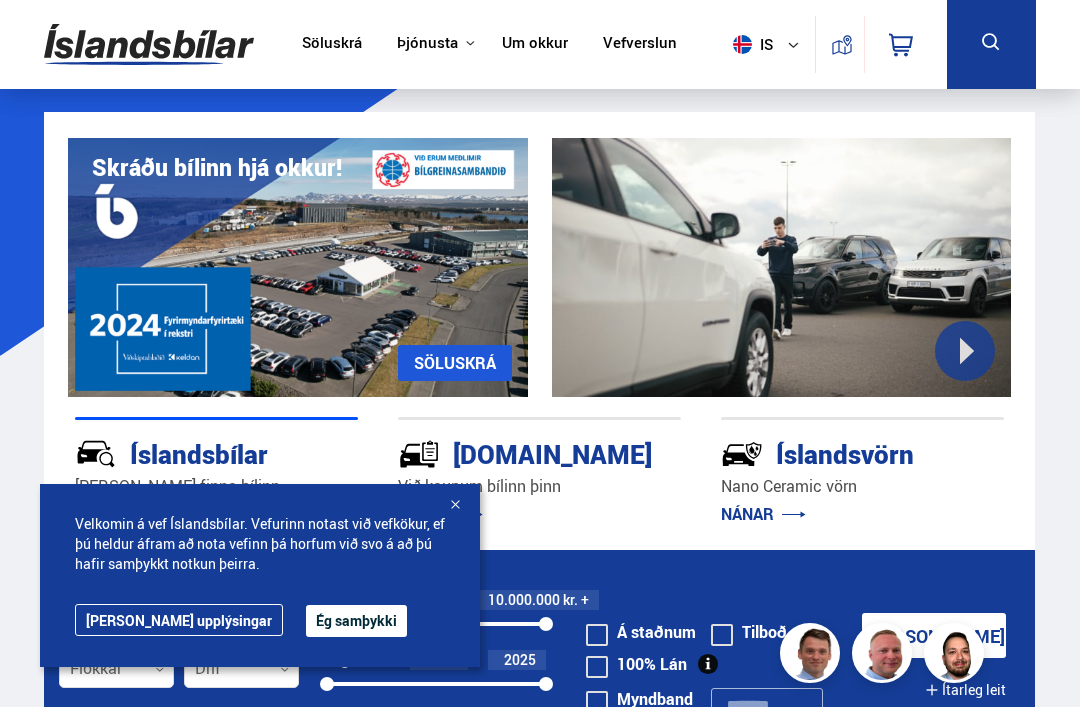 click on "Ég samþykki" at bounding box center (356, 621) 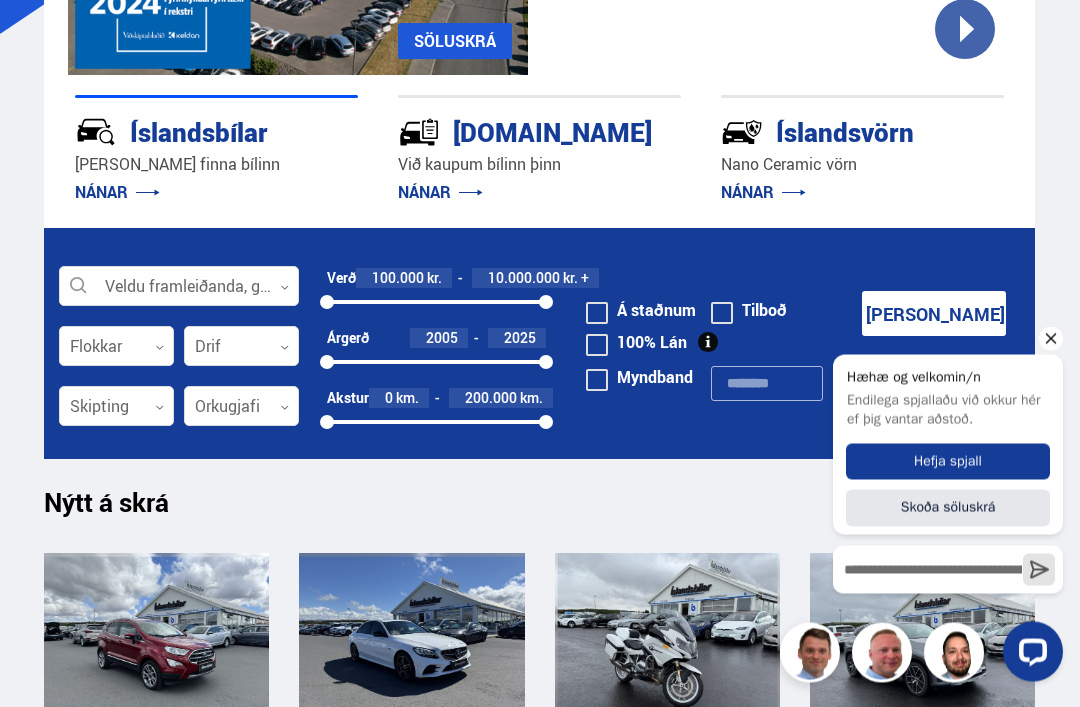 scroll, scrollTop: 309, scrollLeft: 0, axis: vertical 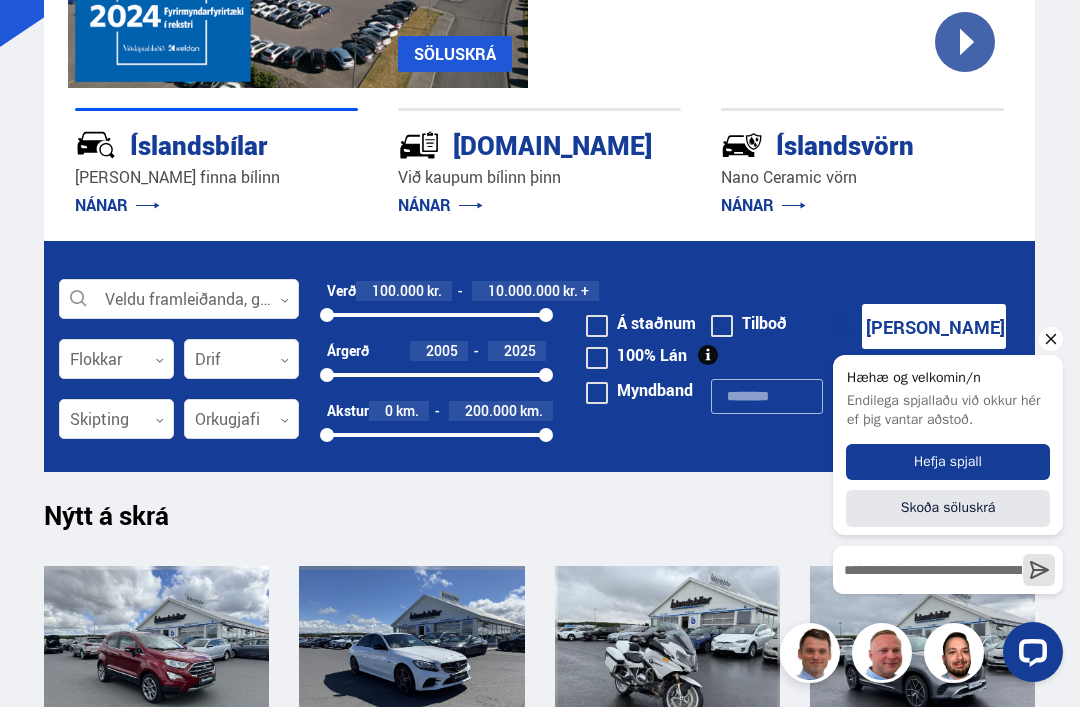 click at bounding box center [179, 300] 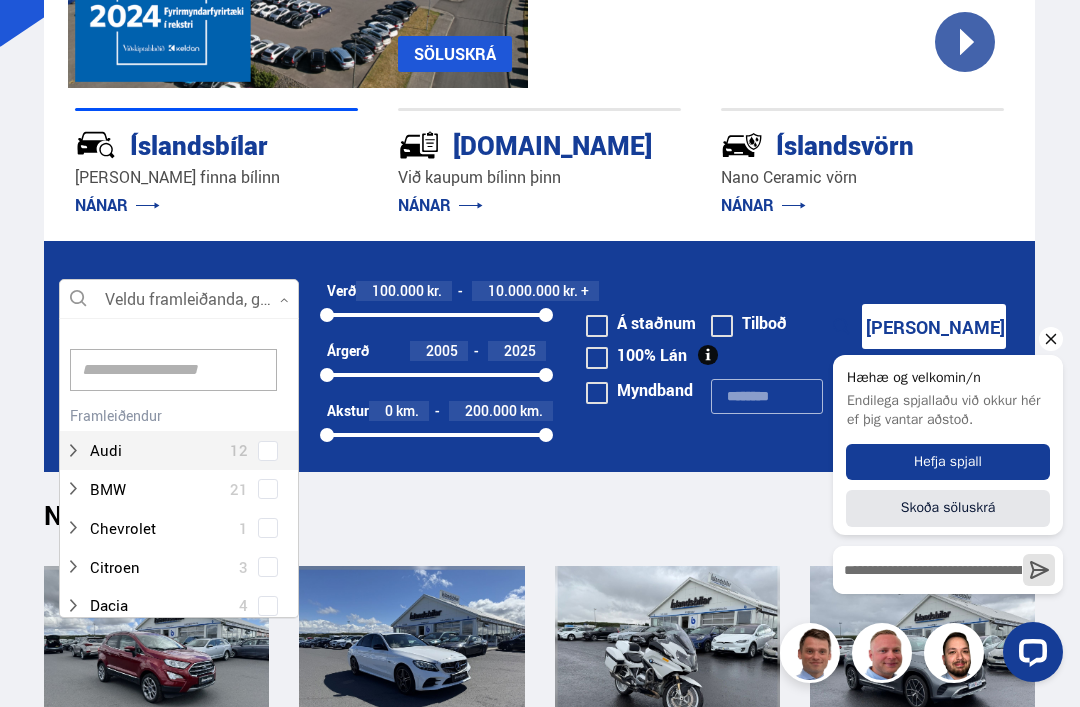 scroll, scrollTop: 302, scrollLeft: 242, axis: both 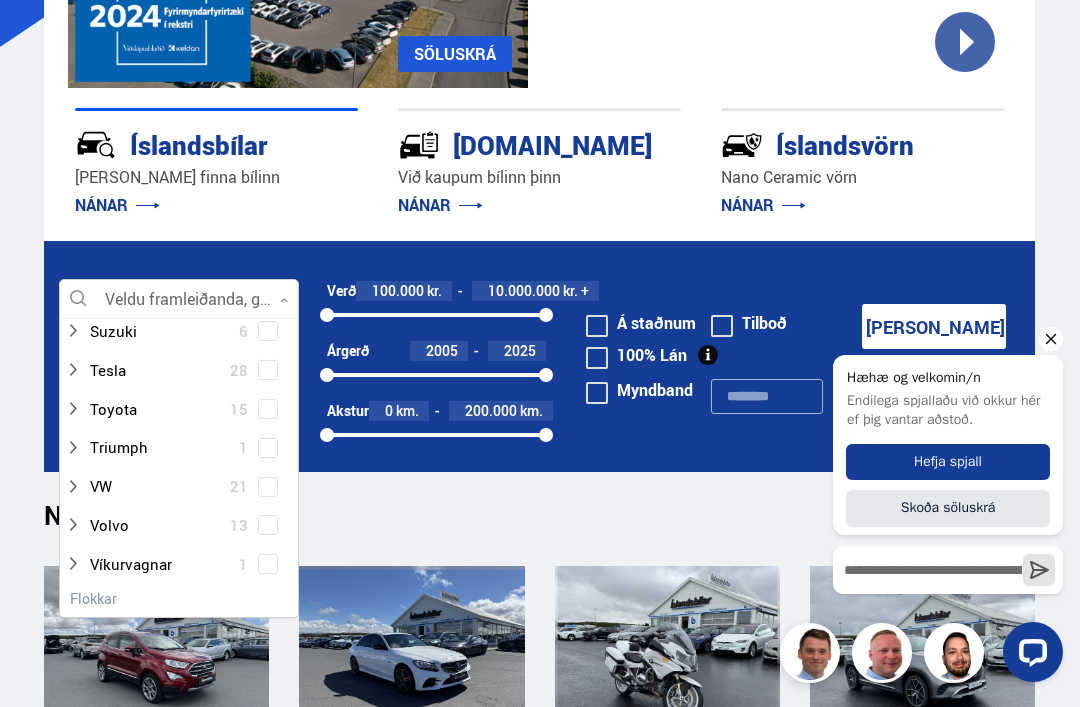 click at bounding box center (159, 486) 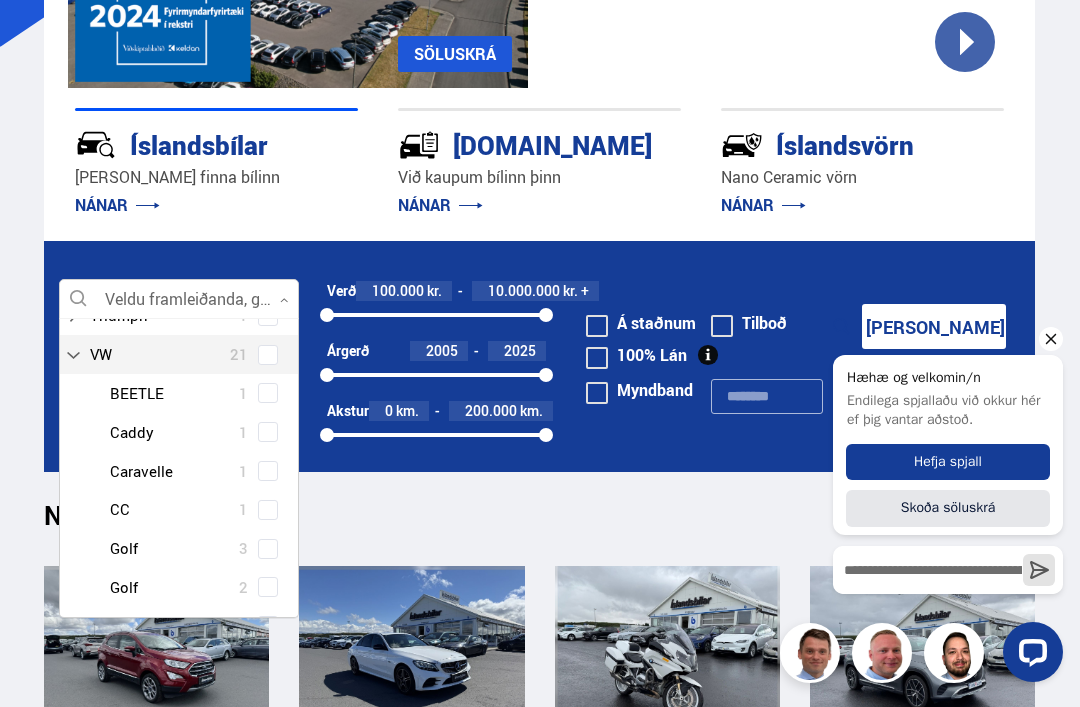 scroll, scrollTop: 1418, scrollLeft: 0, axis: vertical 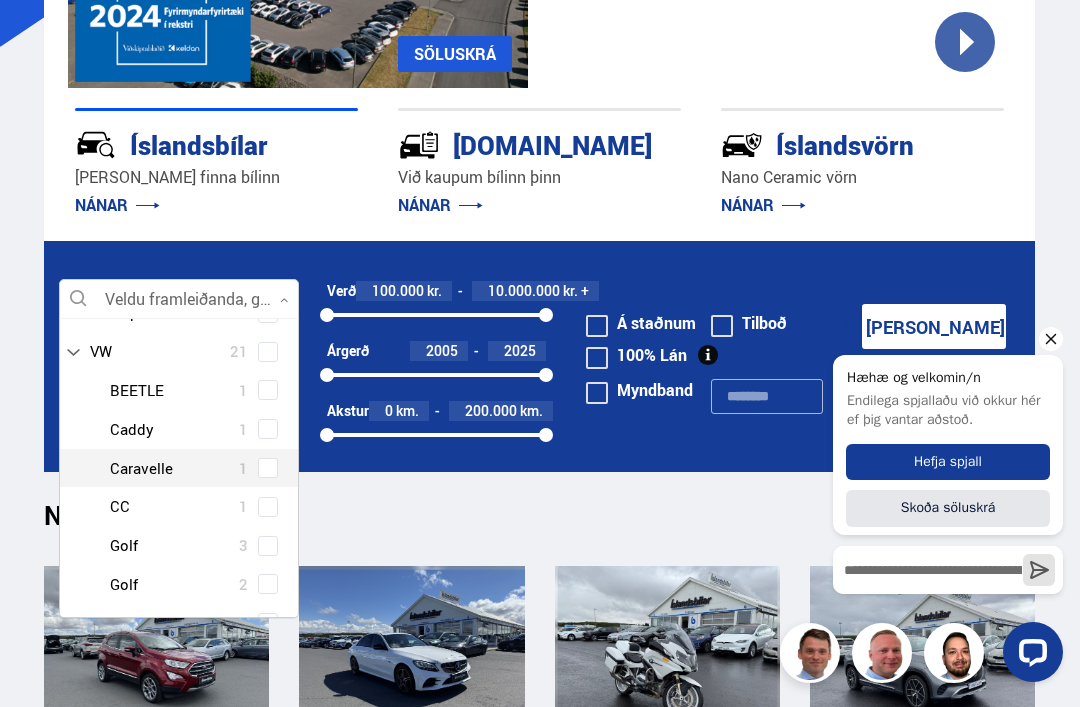 click at bounding box center [199, 468] 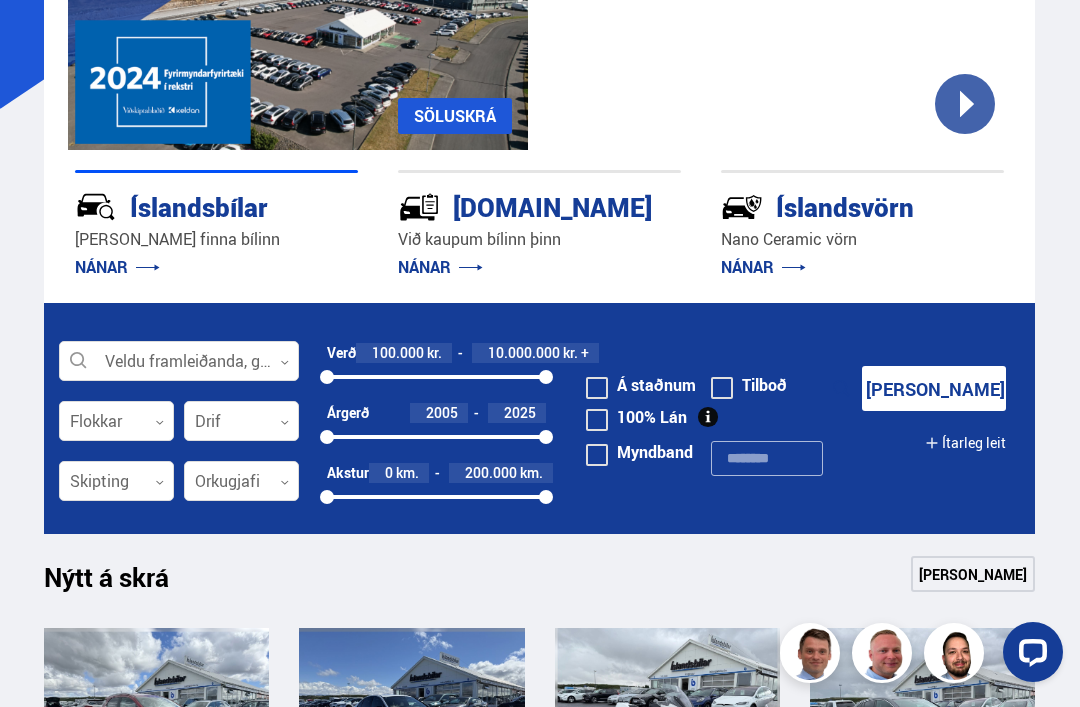 scroll, scrollTop: 250, scrollLeft: 0, axis: vertical 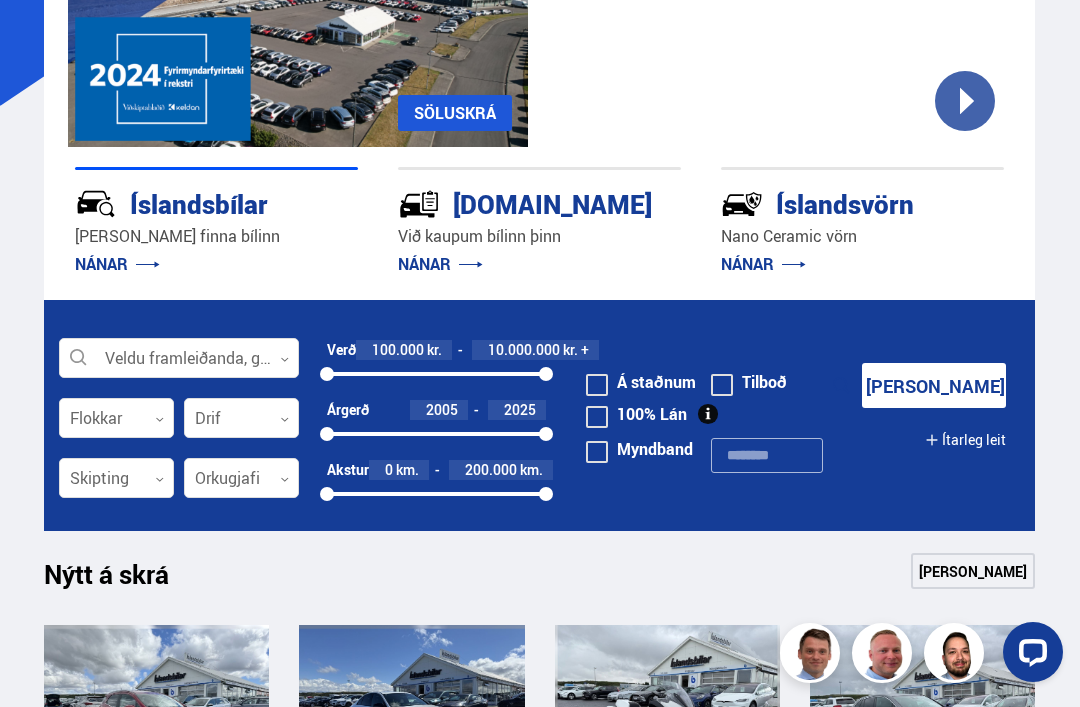 click on "[PERSON_NAME]" at bounding box center (934, 385) 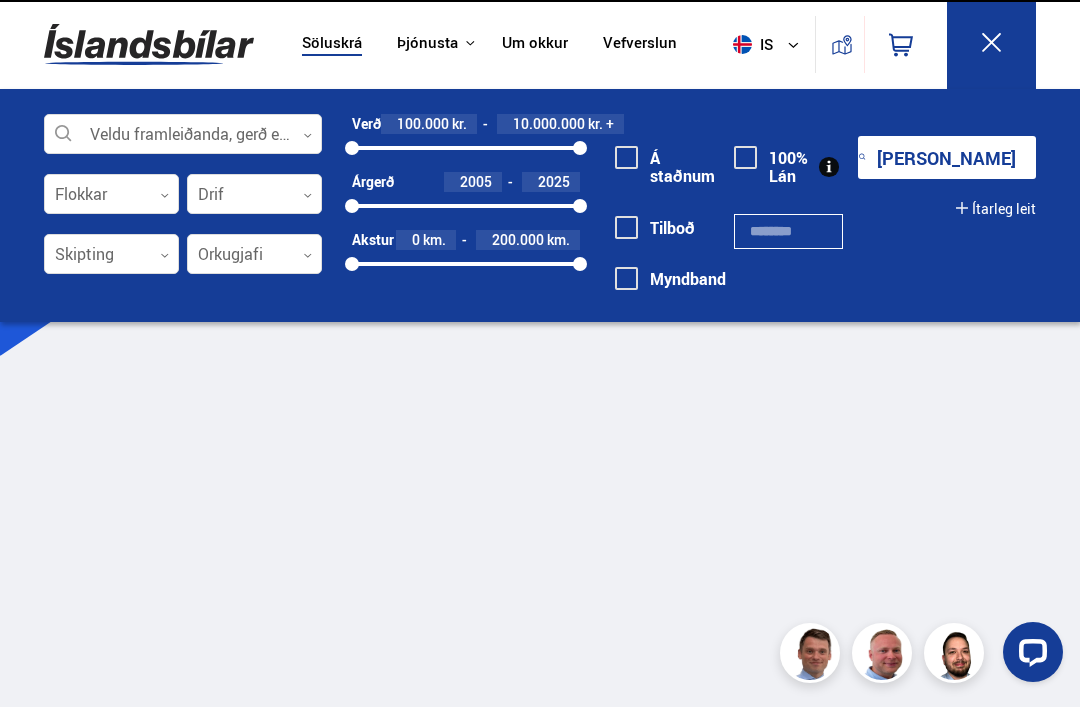 scroll, scrollTop: 0, scrollLeft: 0, axis: both 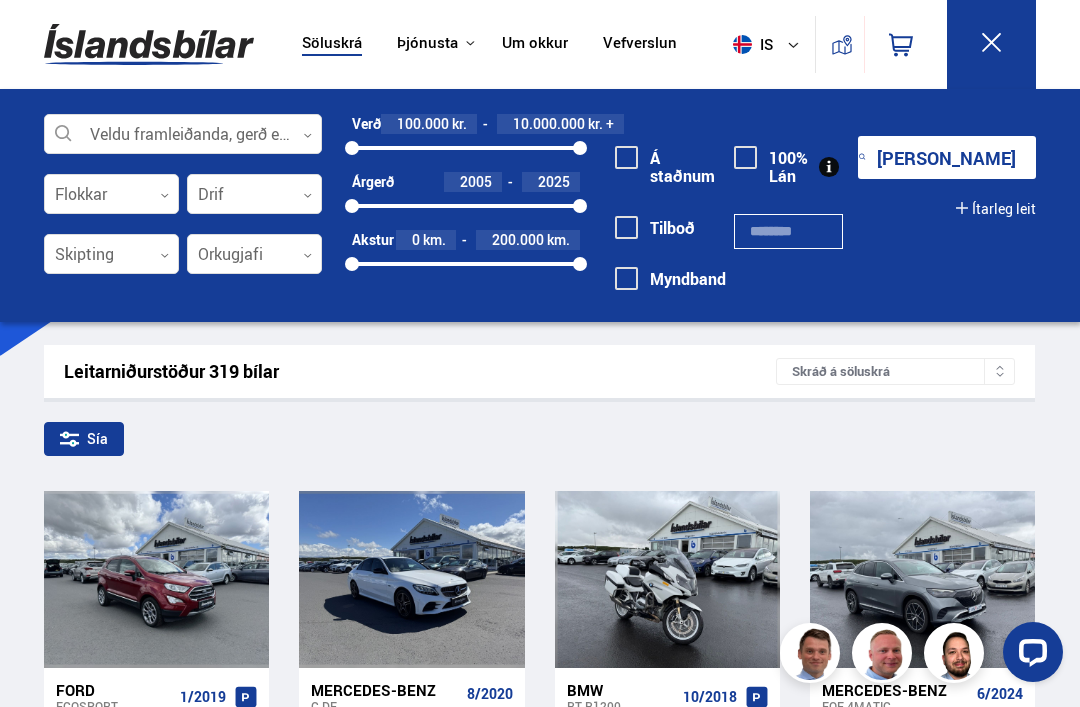 click on "Ítarleg leit" at bounding box center (996, 209) 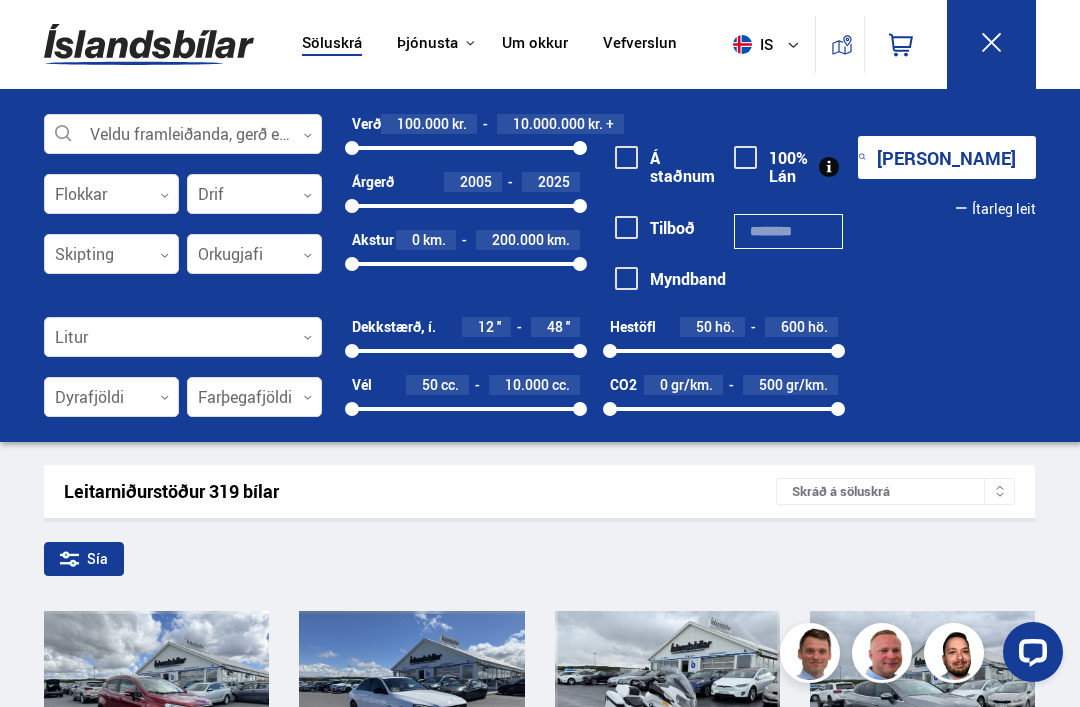 click 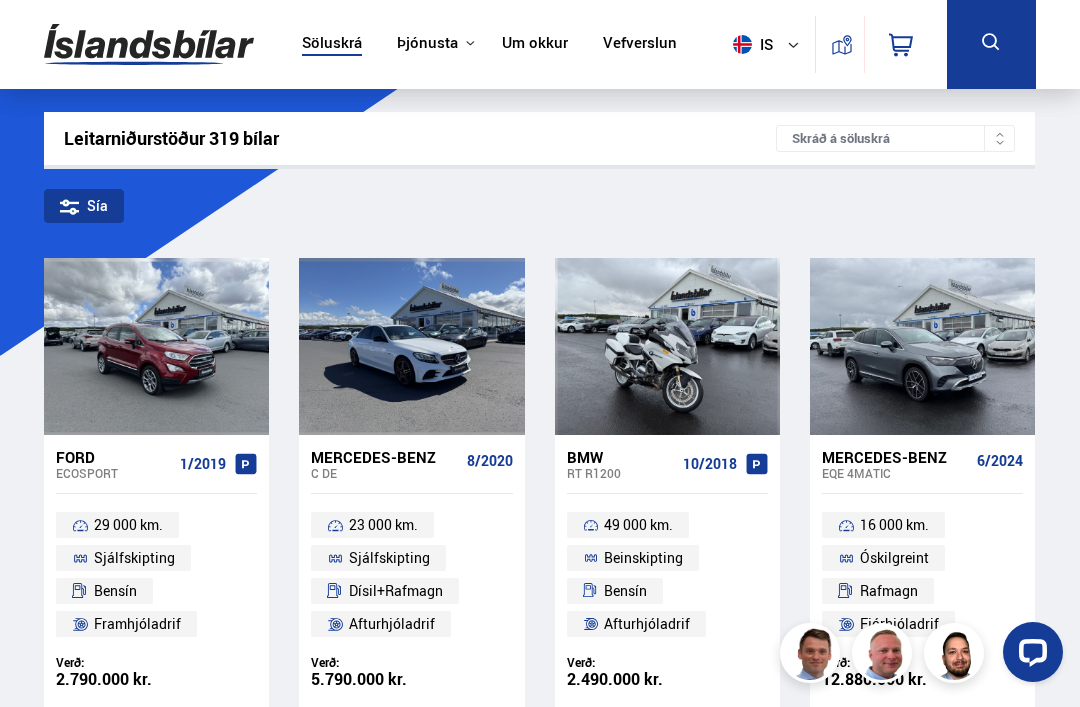 click on "Verð:" at bounding box center (411, 662) 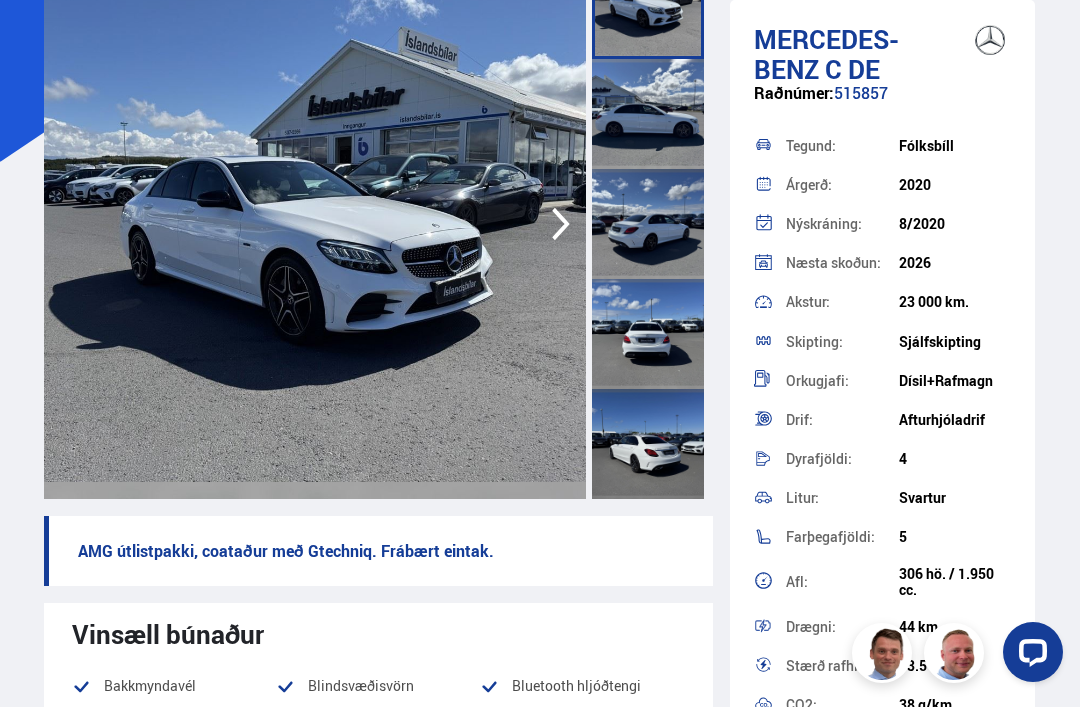 scroll, scrollTop: 192, scrollLeft: 0, axis: vertical 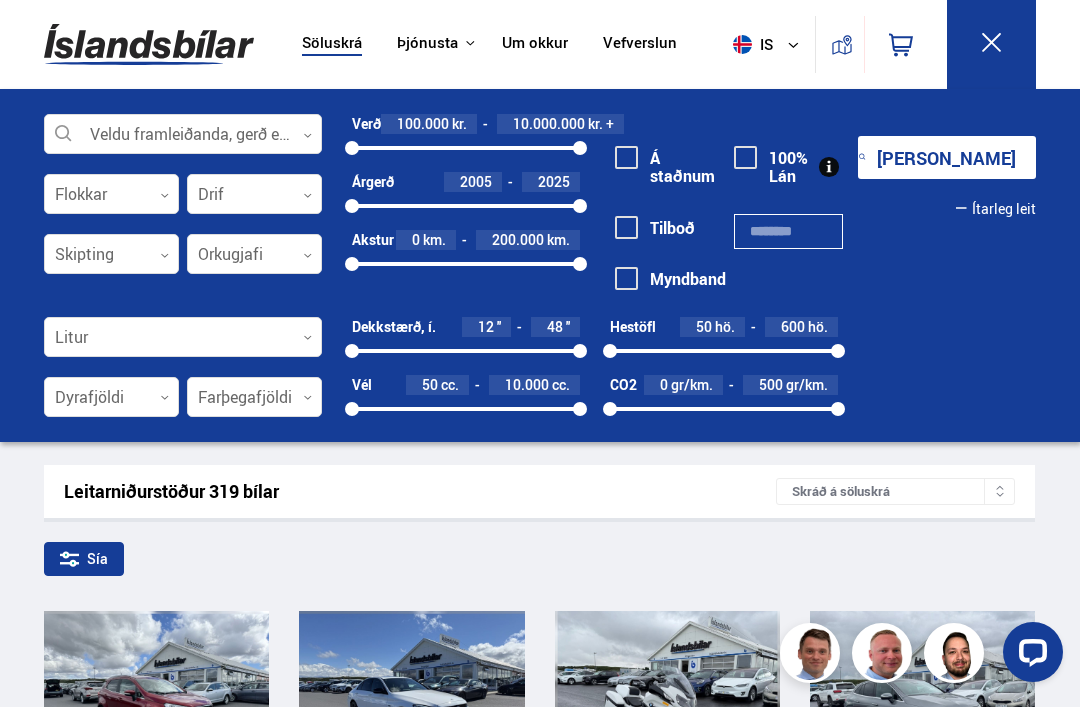 click at bounding box center (183, 135) 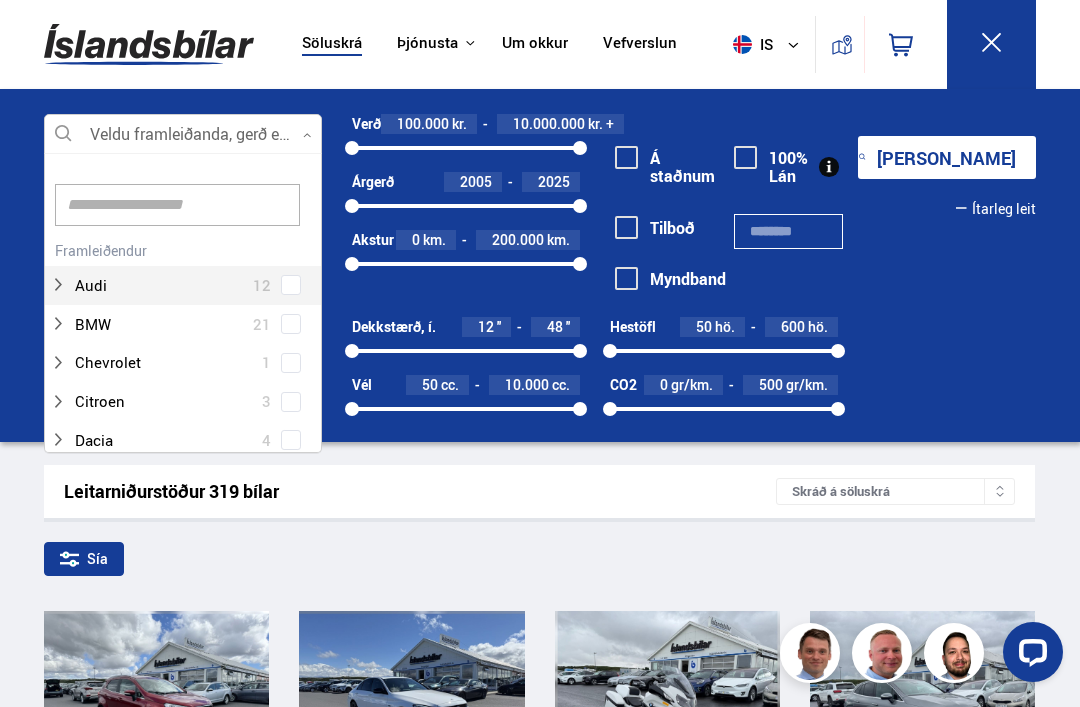 scroll, scrollTop: 302, scrollLeft: 280, axis: both 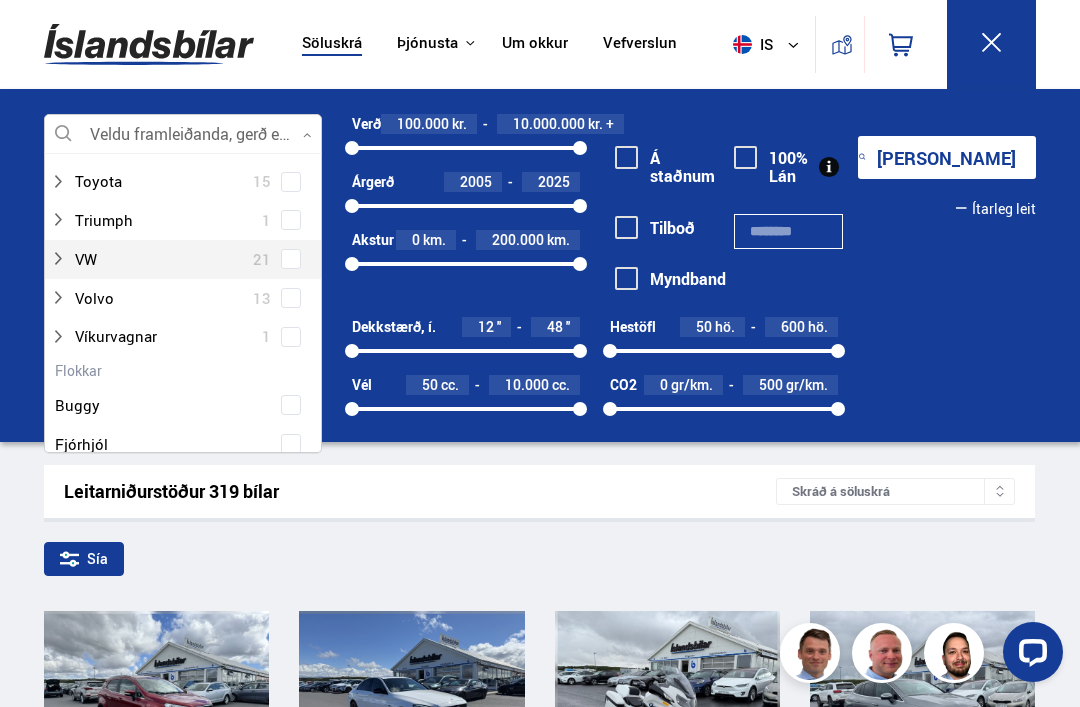 click at bounding box center [163, 259] 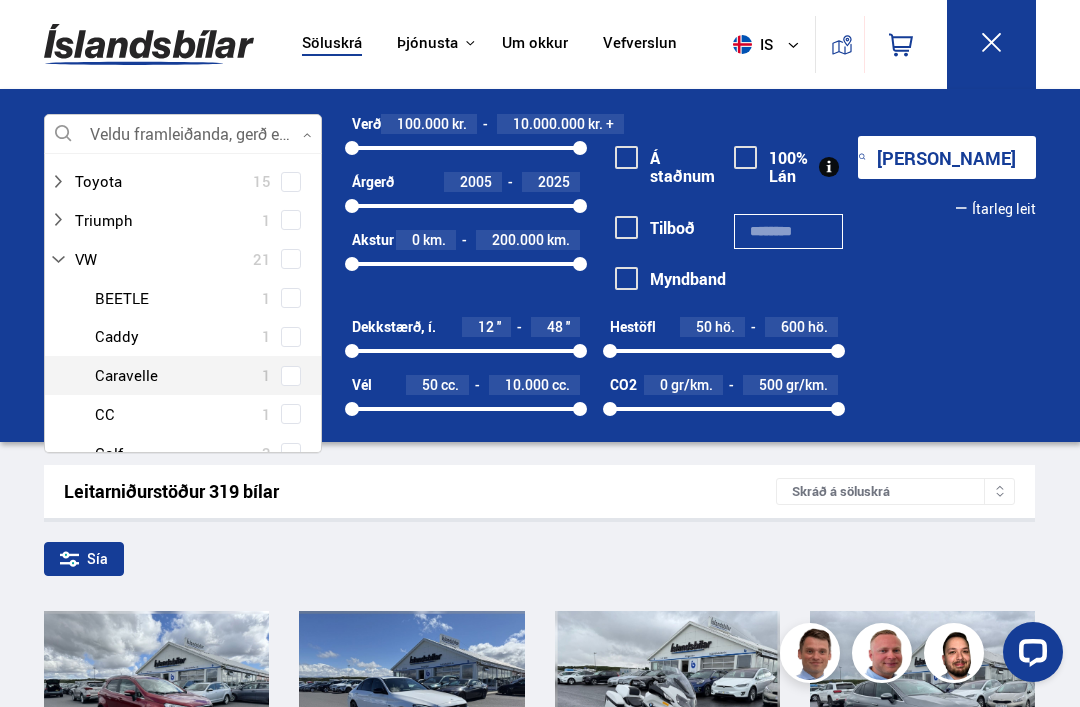 click at bounding box center (203, 375) 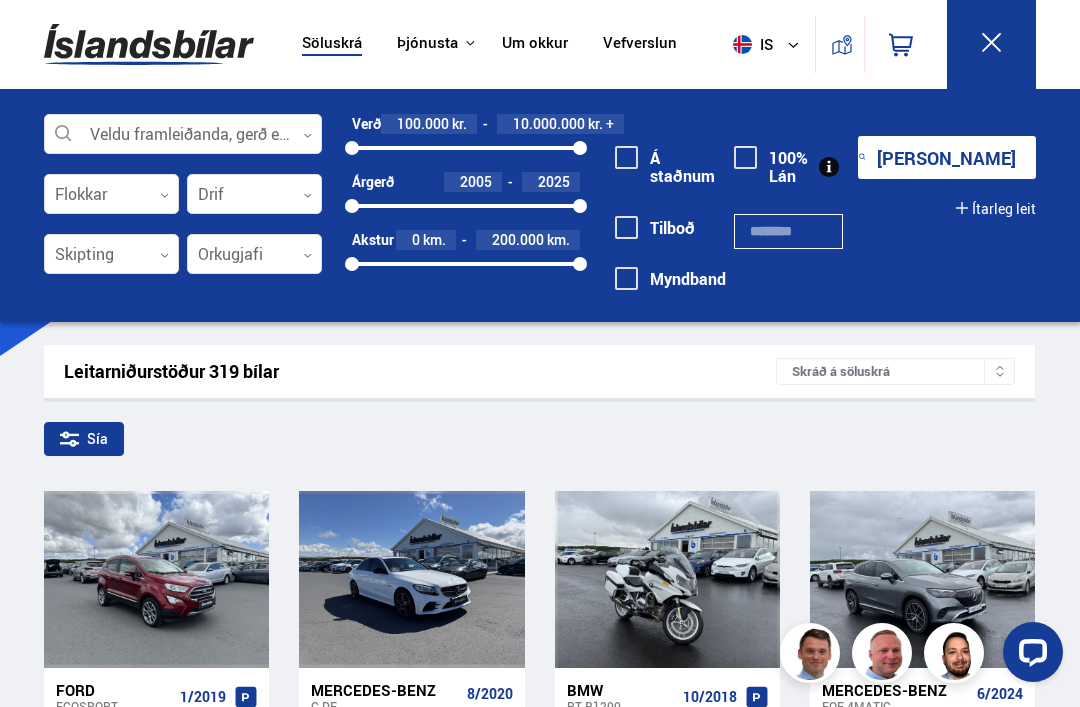 click at bounding box center [991, 44] 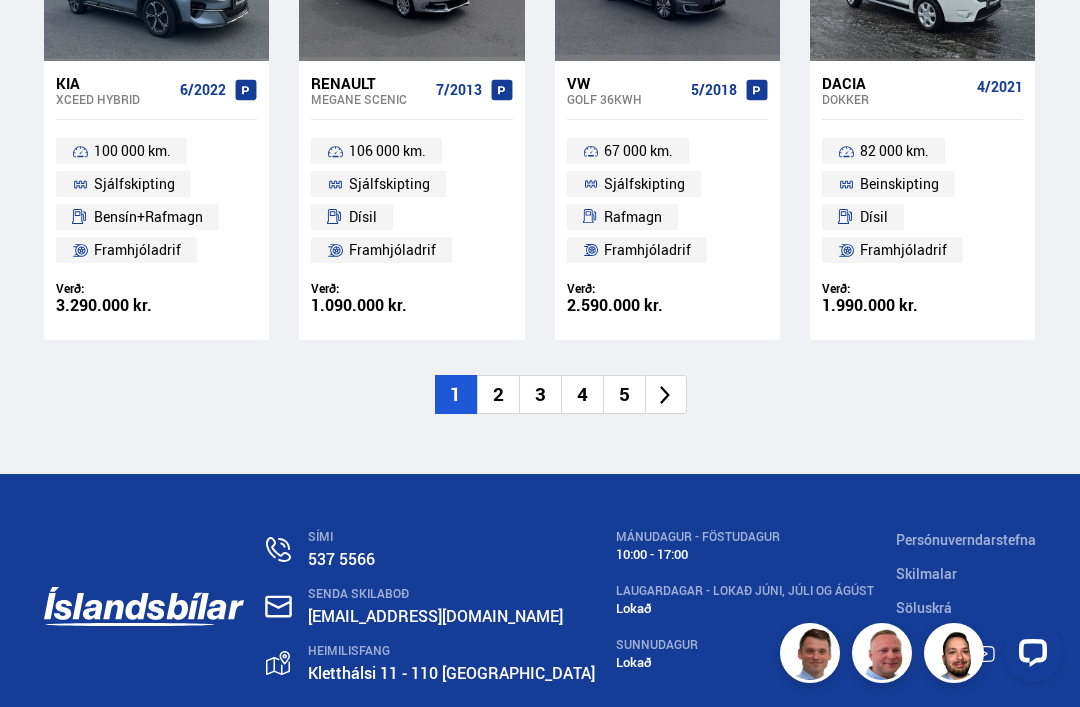 scroll, scrollTop: 2851, scrollLeft: 0, axis: vertical 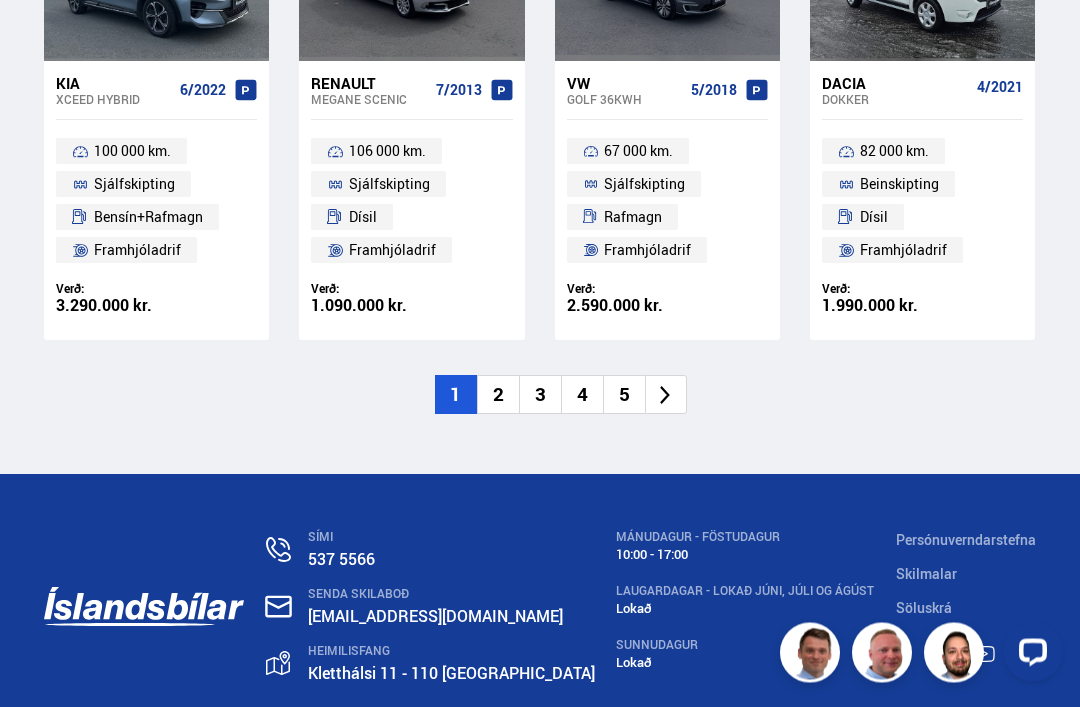 click on "2" at bounding box center (498, 395) 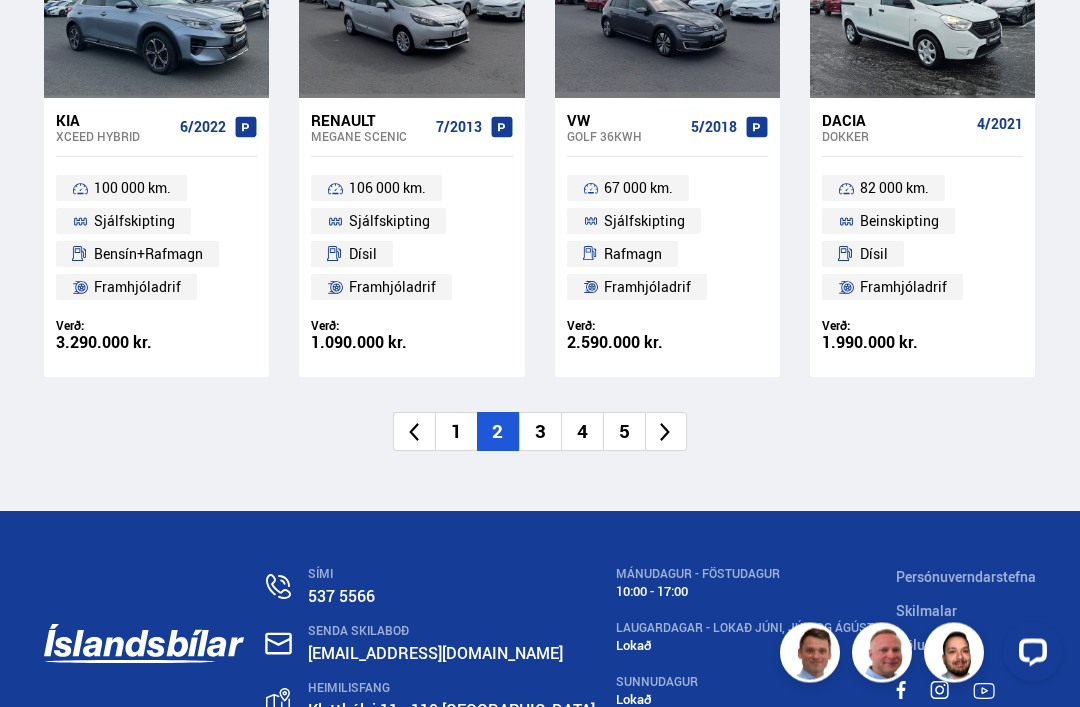 scroll, scrollTop: 649, scrollLeft: 0, axis: vertical 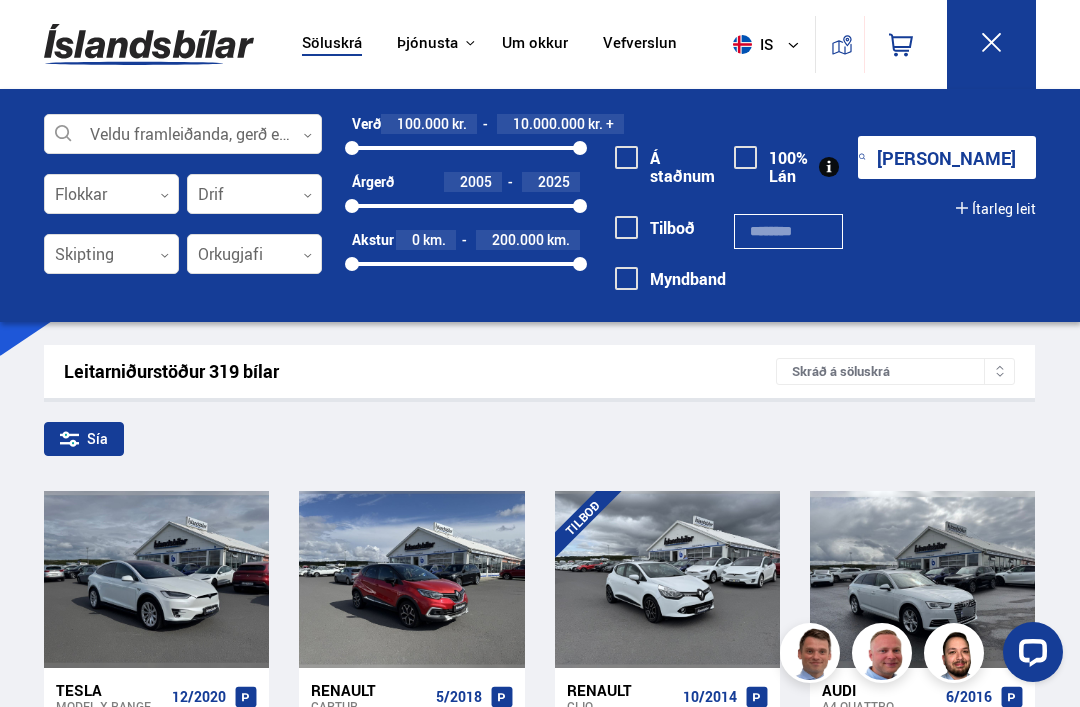 click at bounding box center [991, 44] 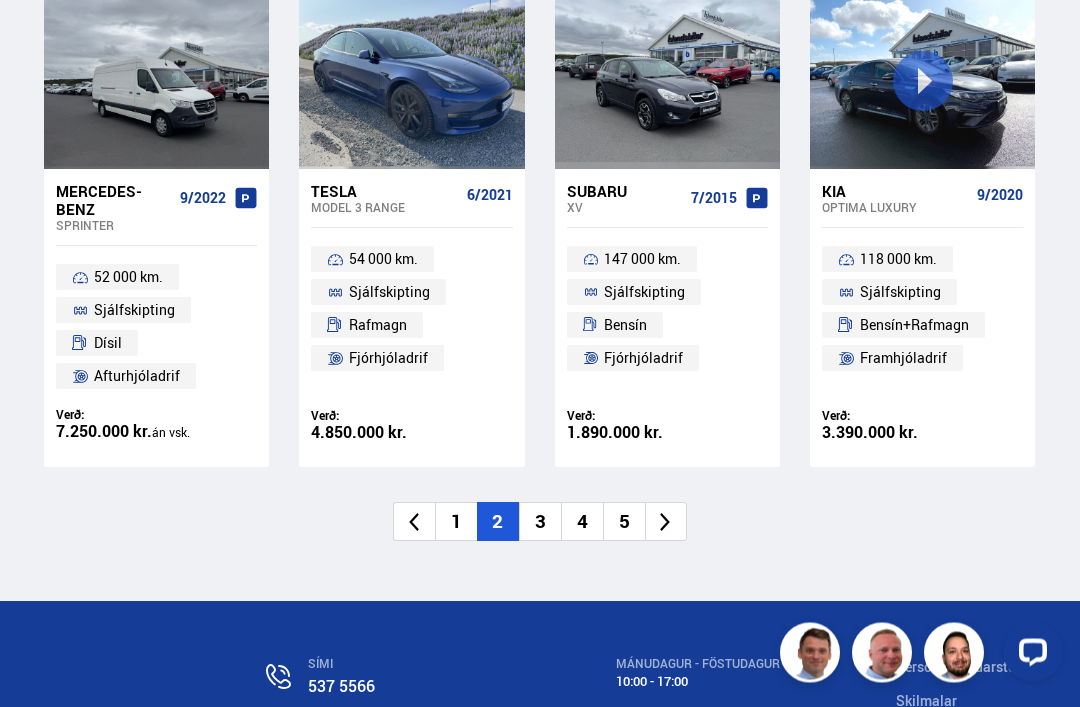 click on "3" at bounding box center [540, 522] 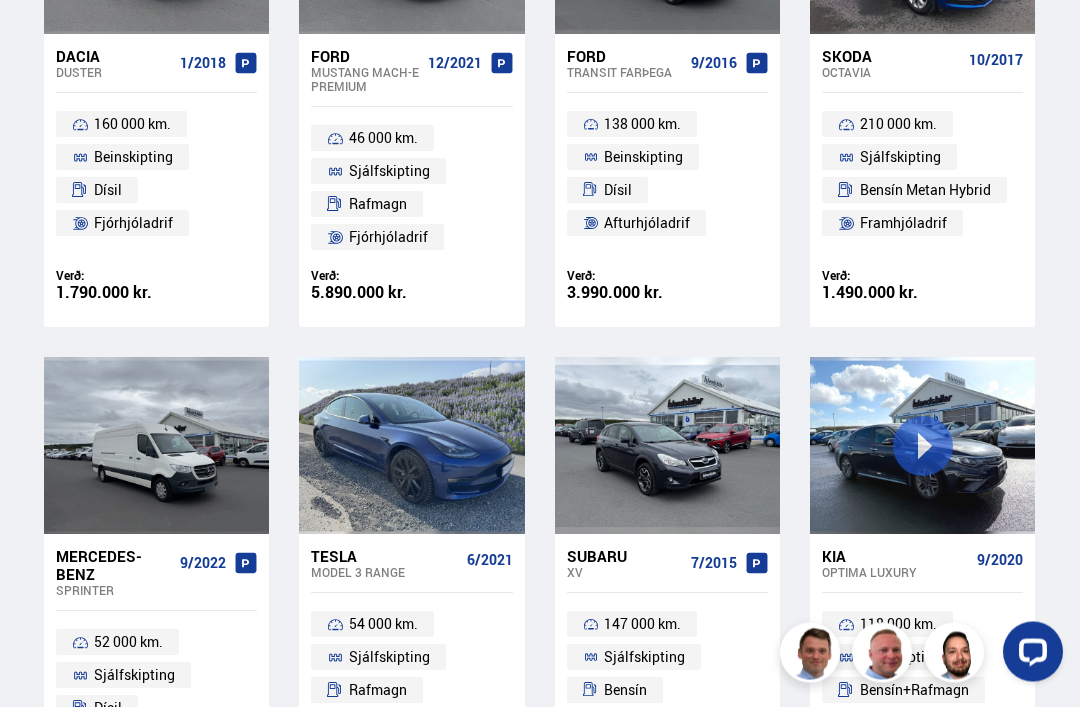 scroll, scrollTop: 150, scrollLeft: 0, axis: vertical 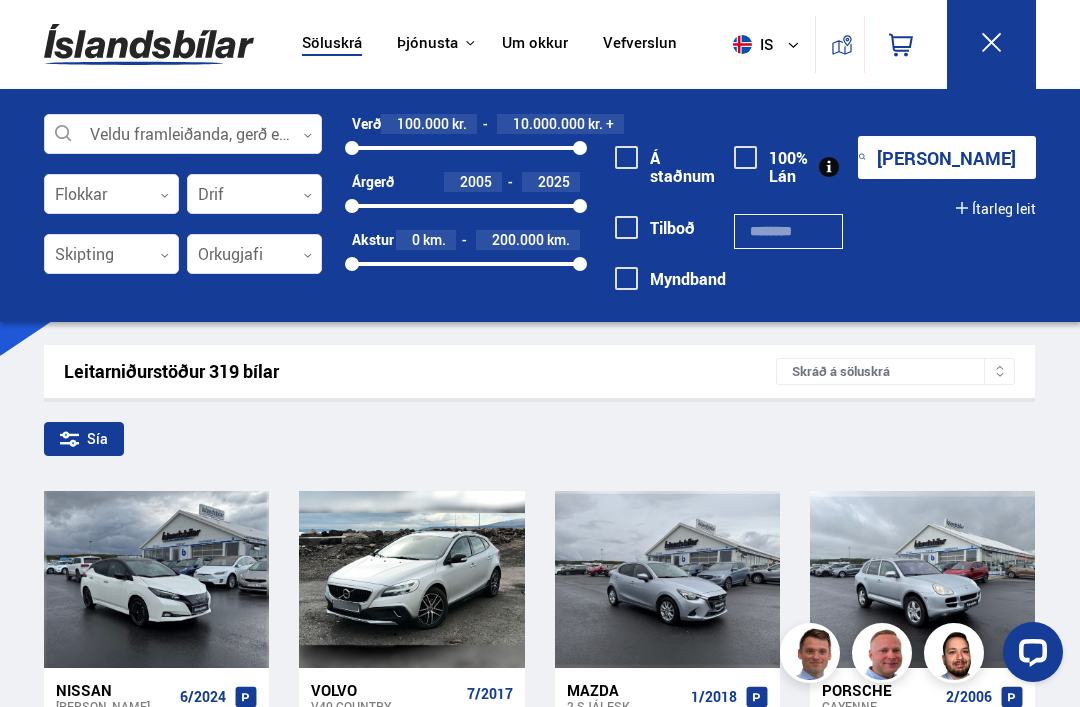 click 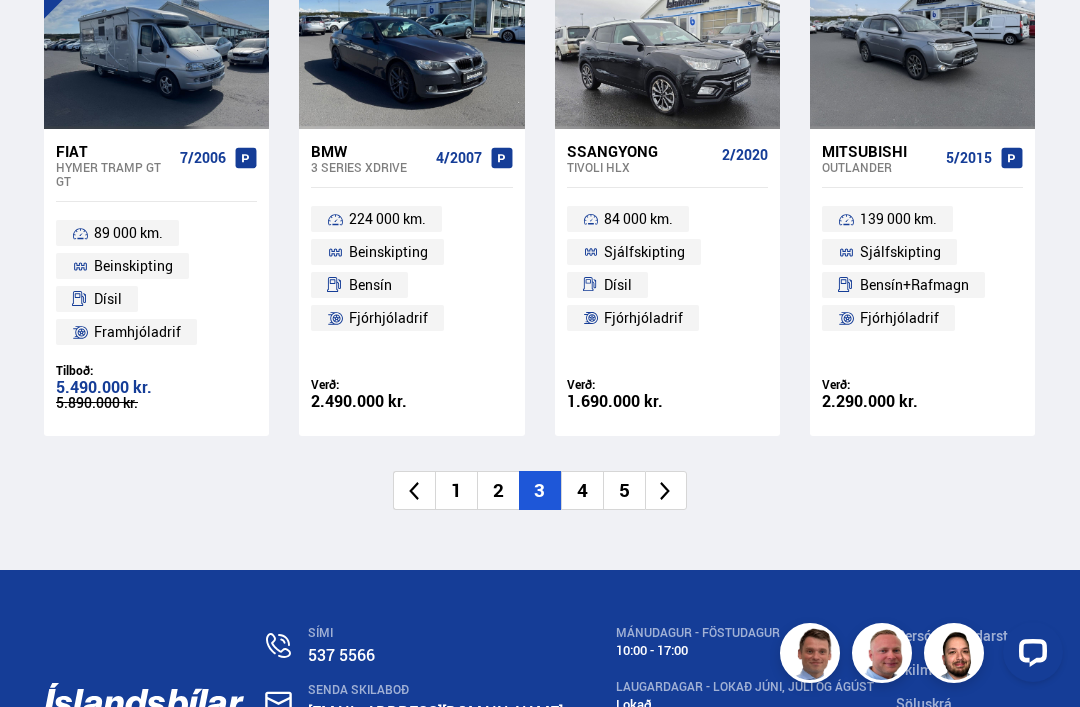 scroll, scrollTop: 2784, scrollLeft: 0, axis: vertical 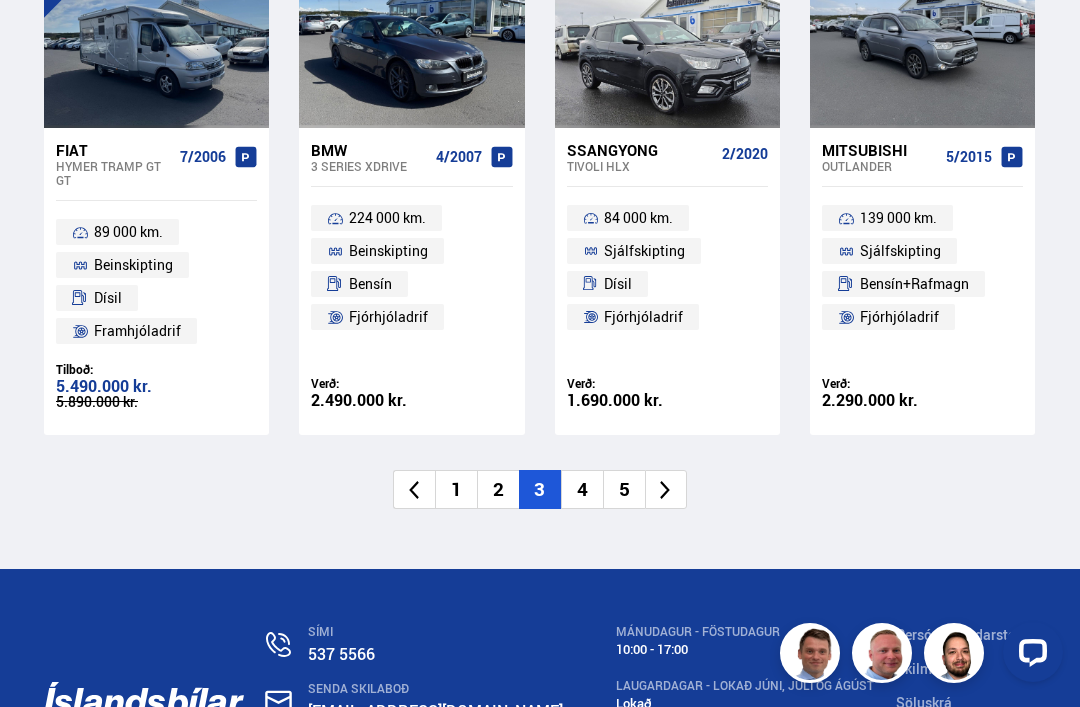 click 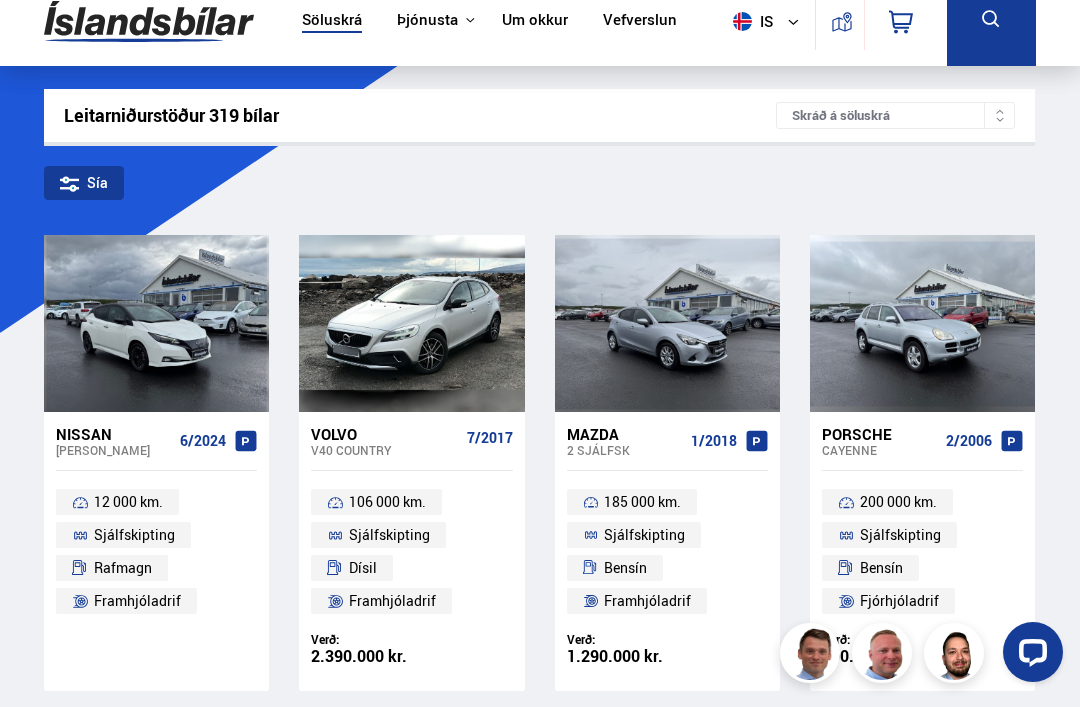 scroll, scrollTop: 0, scrollLeft: 0, axis: both 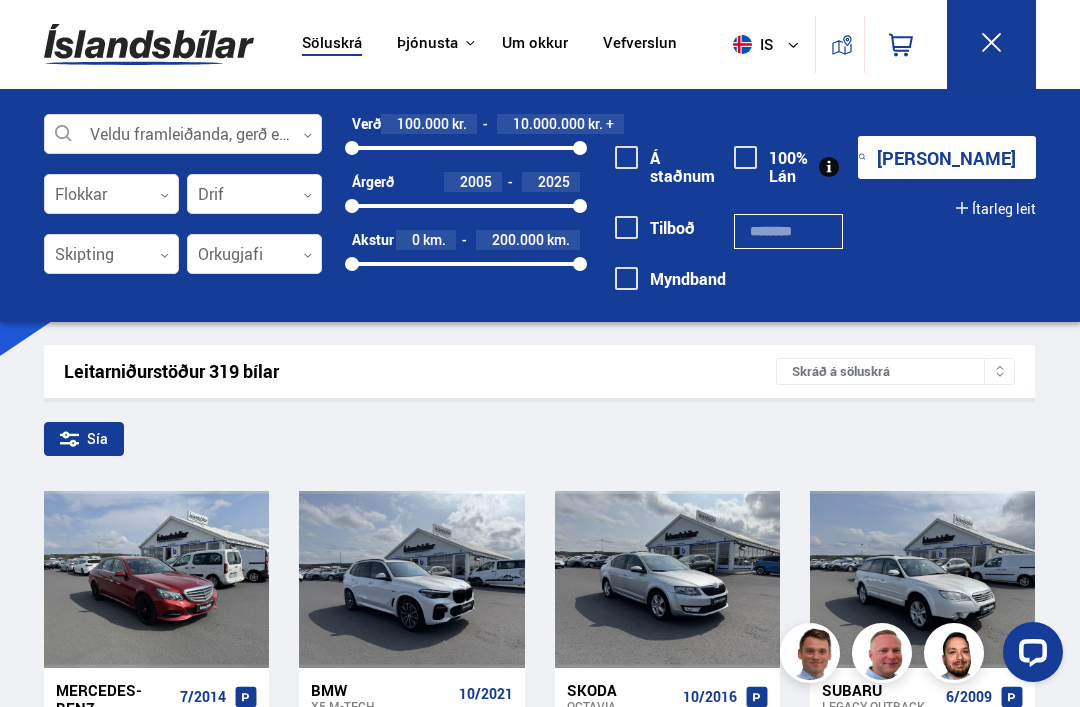 click 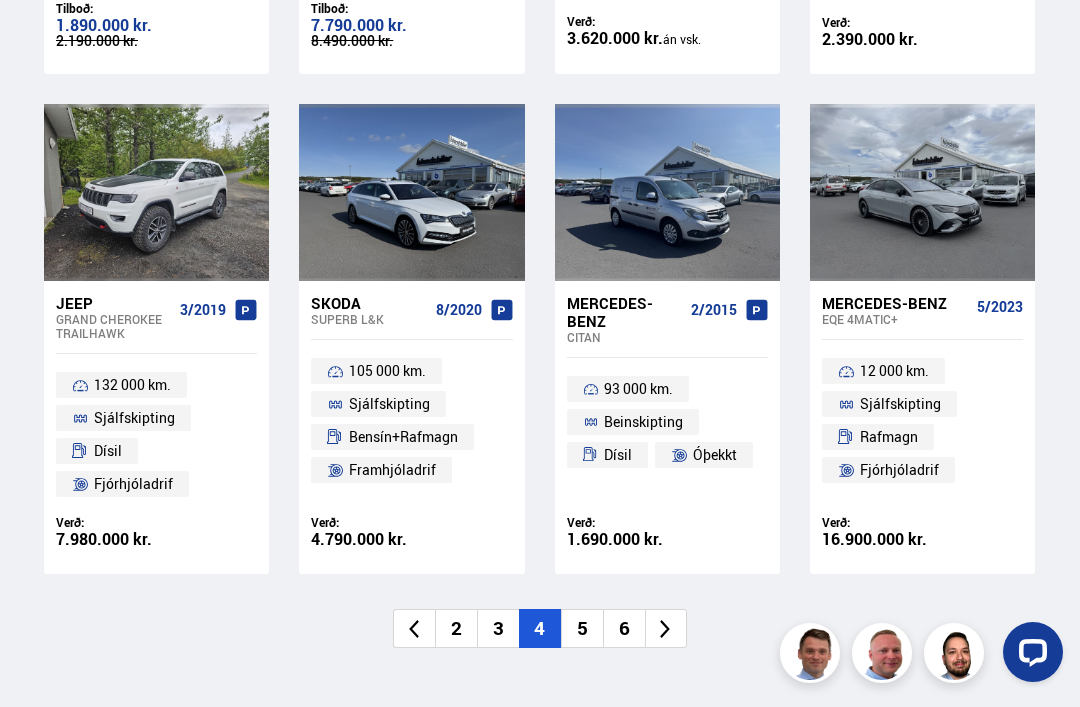 scroll, scrollTop: 2677, scrollLeft: 0, axis: vertical 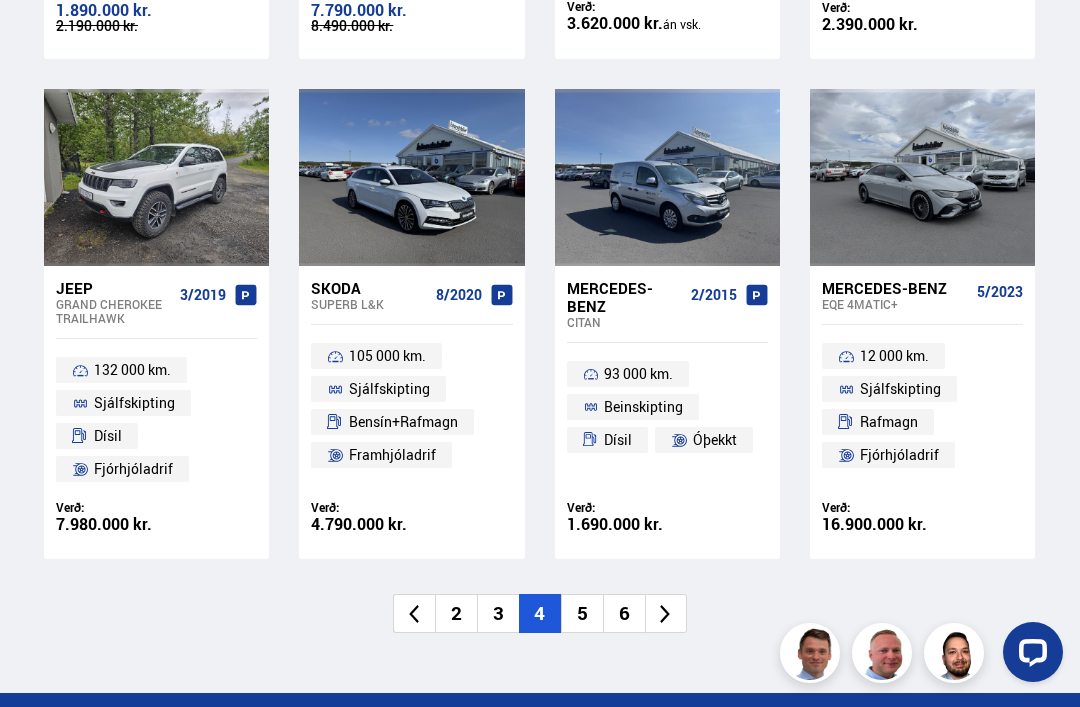 click at bounding box center (666, 613) 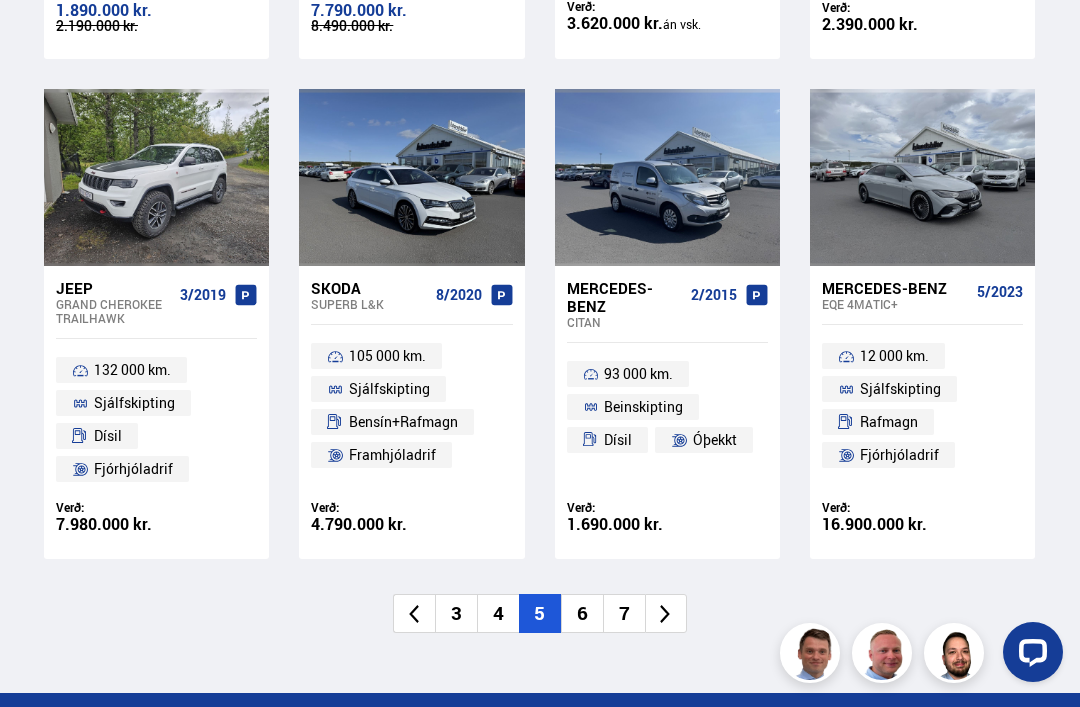 scroll, scrollTop: 15, scrollLeft: 0, axis: vertical 